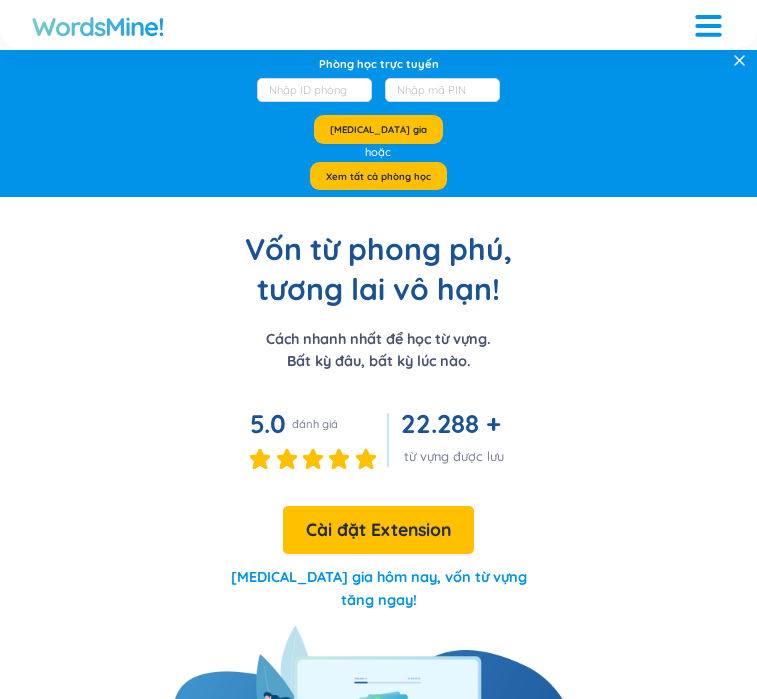 scroll, scrollTop: 0, scrollLeft: 0, axis: both 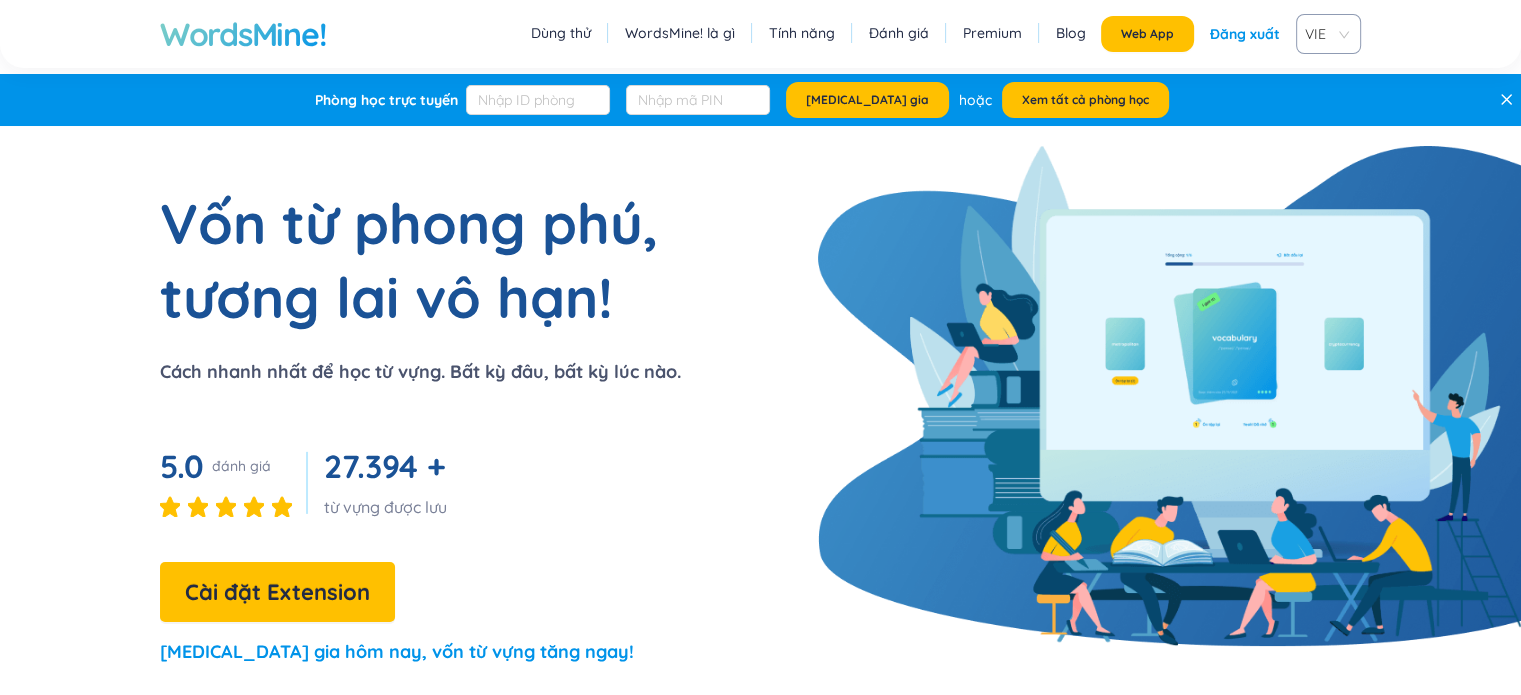 click on "Đăng xuất" at bounding box center [1245, 34] 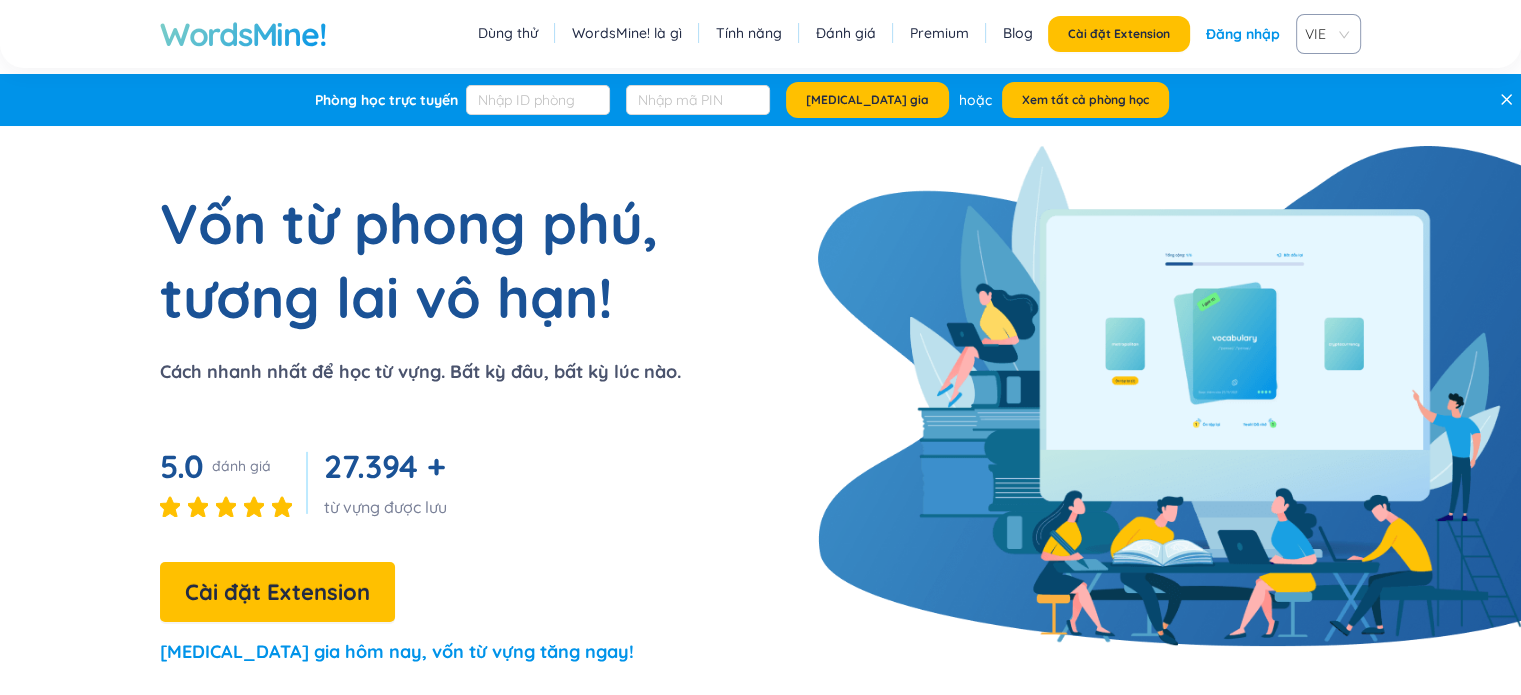 click on "Đăng nhập" at bounding box center [1243, 34] 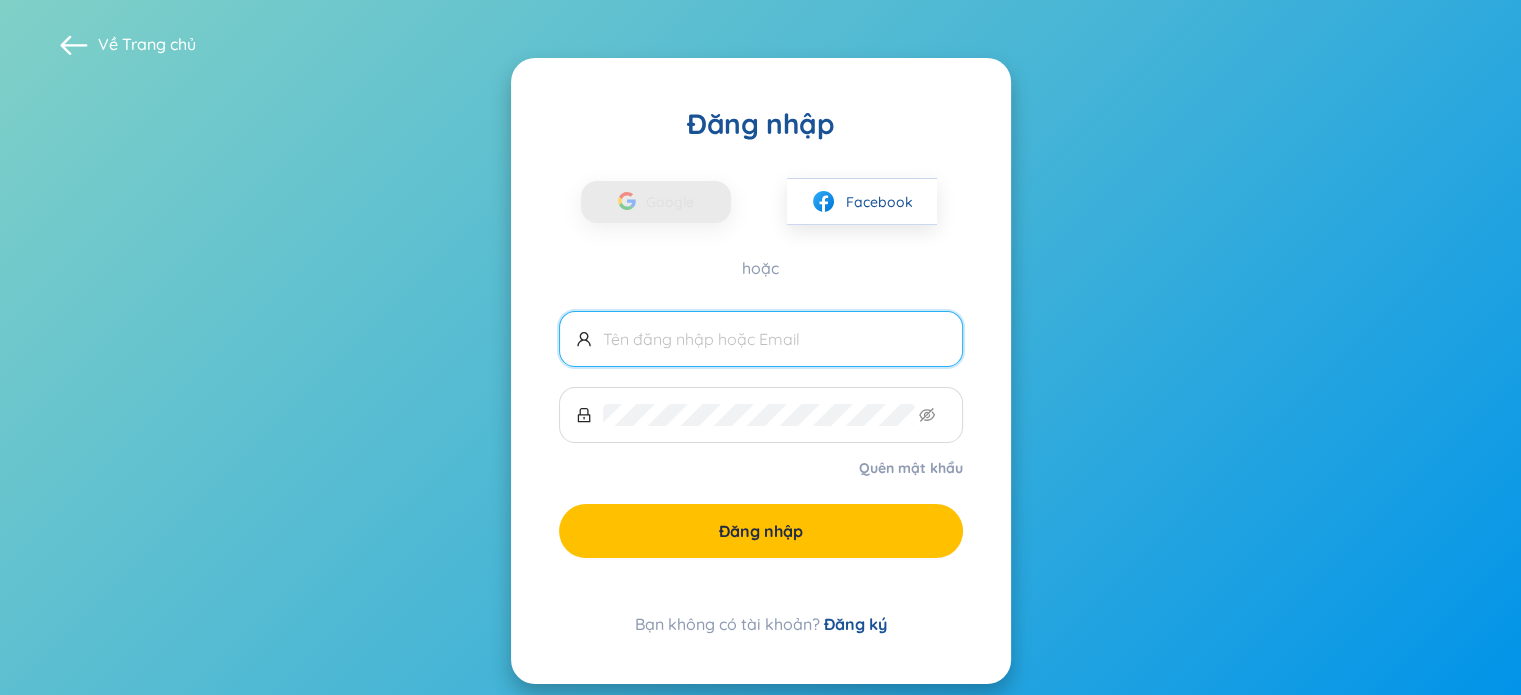 type on "htloan2004@gmail.com" 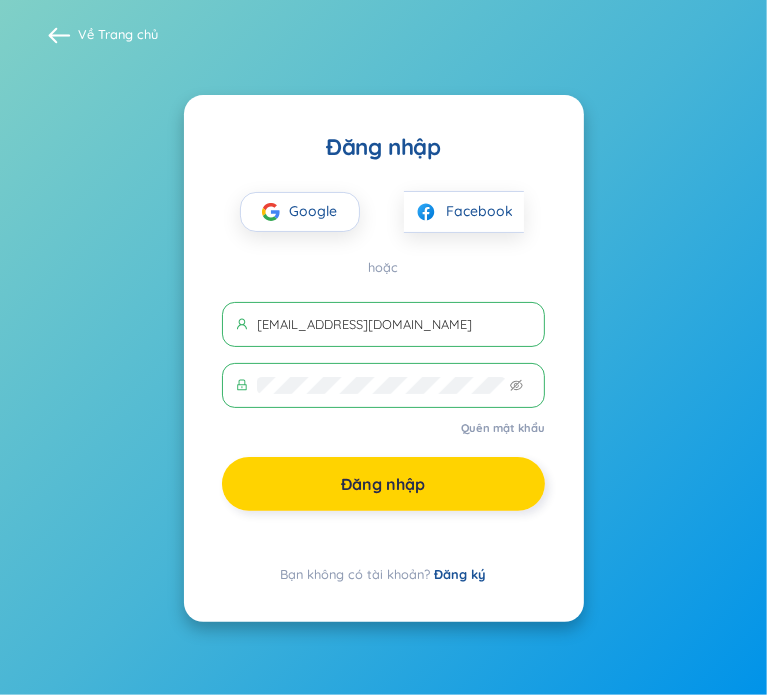 click on "Đăng nhập" at bounding box center [383, 484] 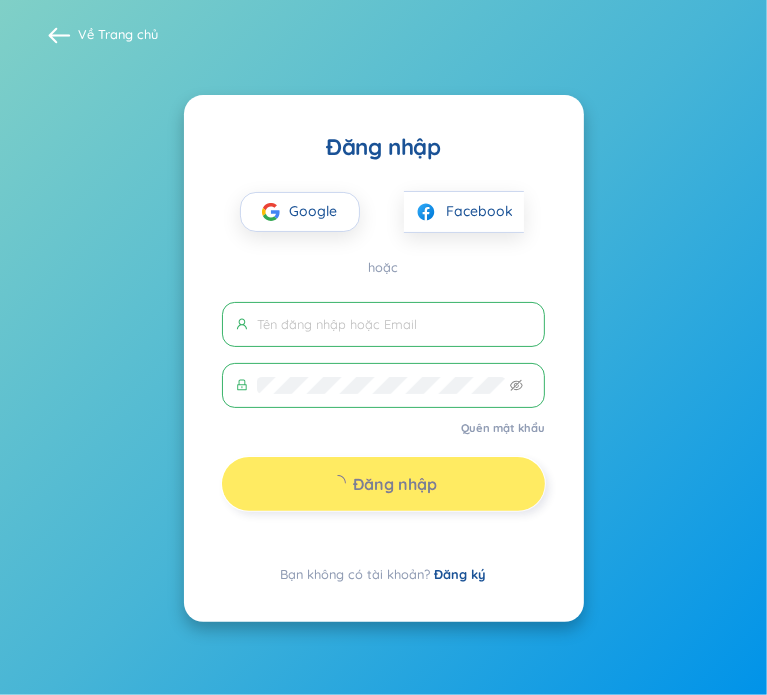 type 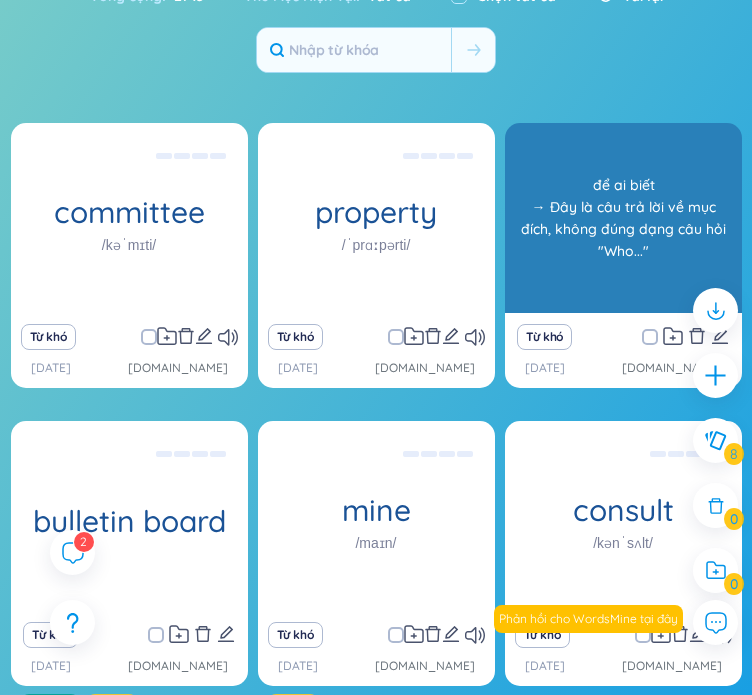 scroll, scrollTop: 0, scrollLeft: 0, axis: both 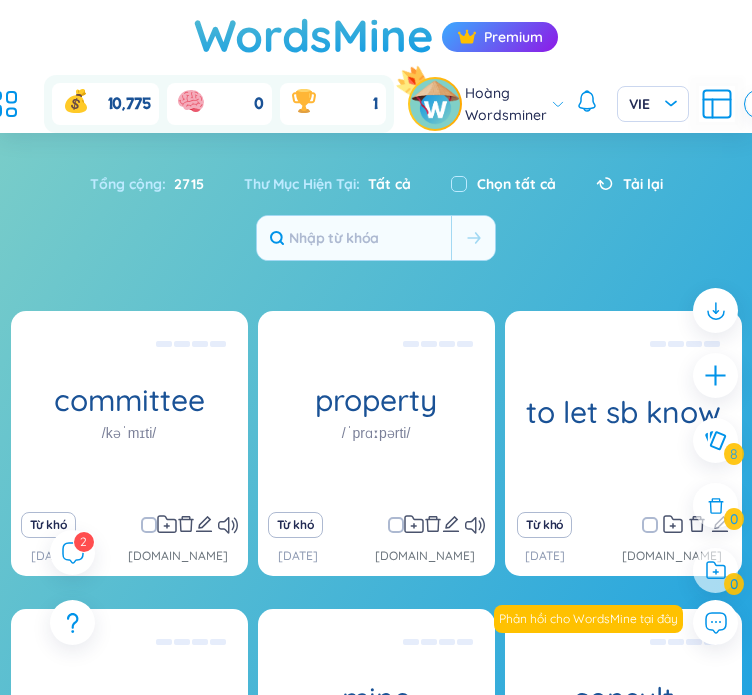 click on "Tổng cộng :       2715 Thư Mục Hiện Tại :     Tất cả Chọn tất cả   Tải lại" at bounding box center (376, 212) 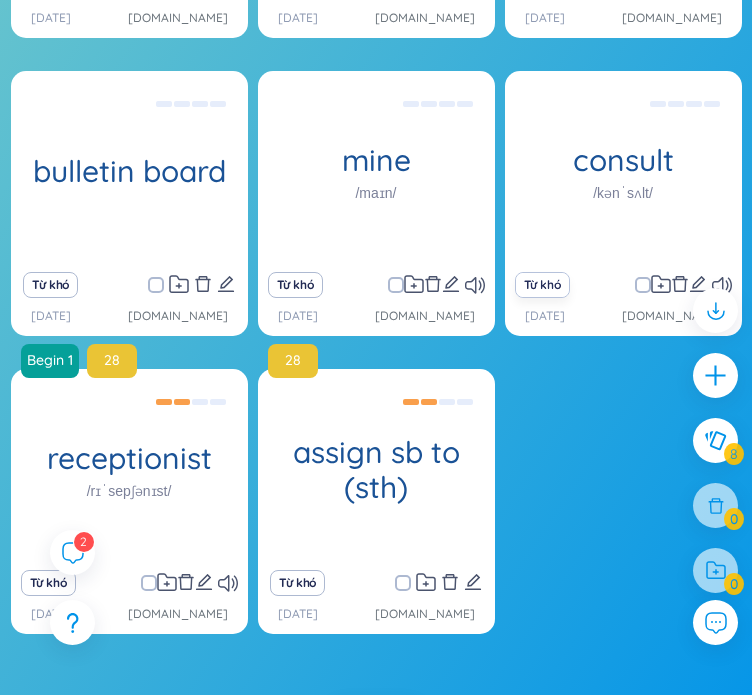 scroll, scrollTop: 600, scrollLeft: 0, axis: vertical 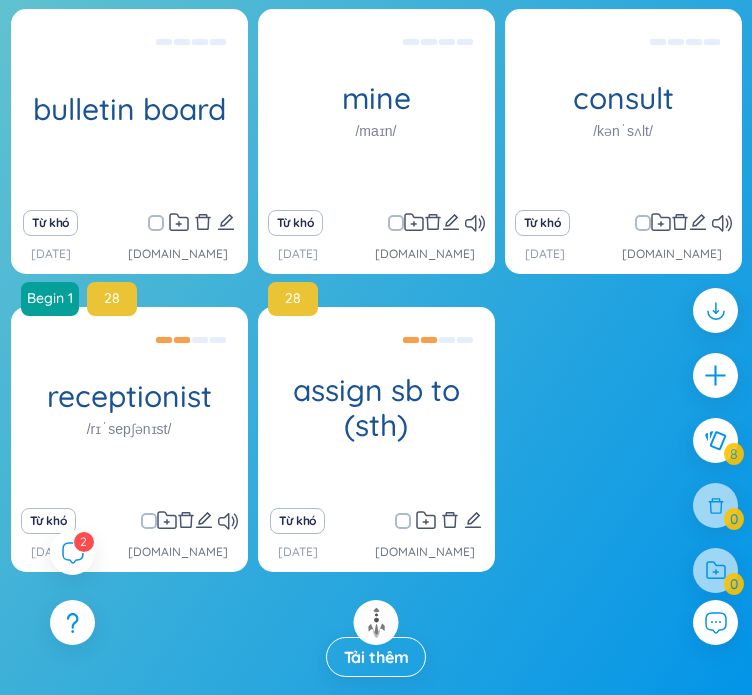 click on "Tải thêm" at bounding box center (376, 657) 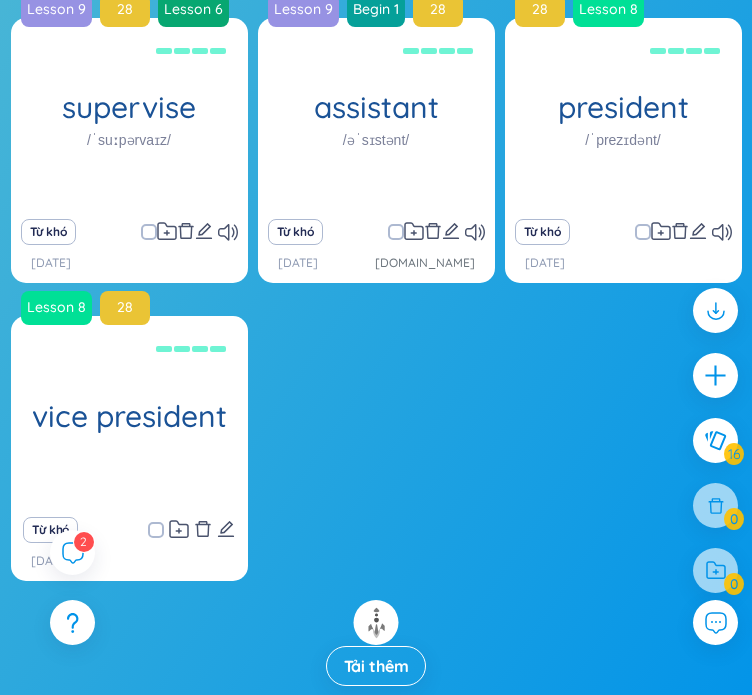 scroll, scrollTop: 1555, scrollLeft: 0, axis: vertical 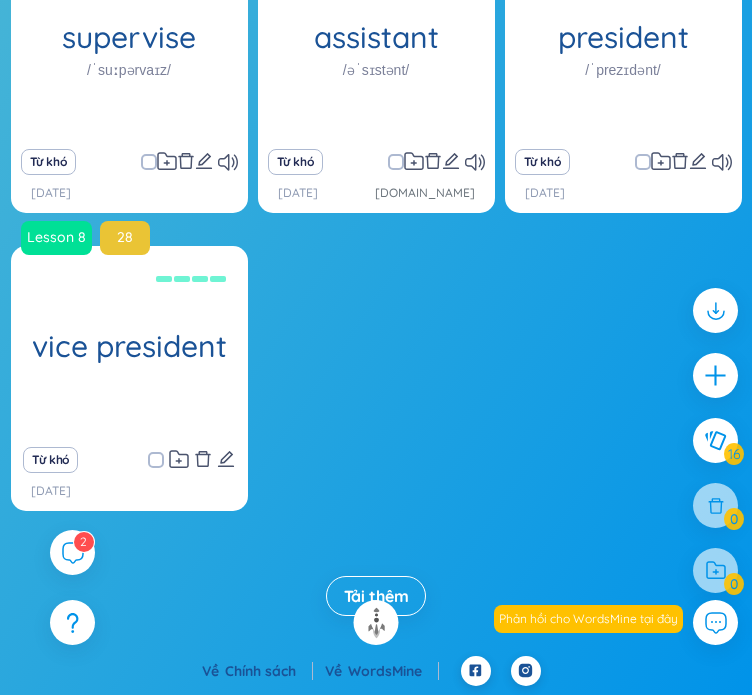 click on "Tải thêm" at bounding box center (376, 596) 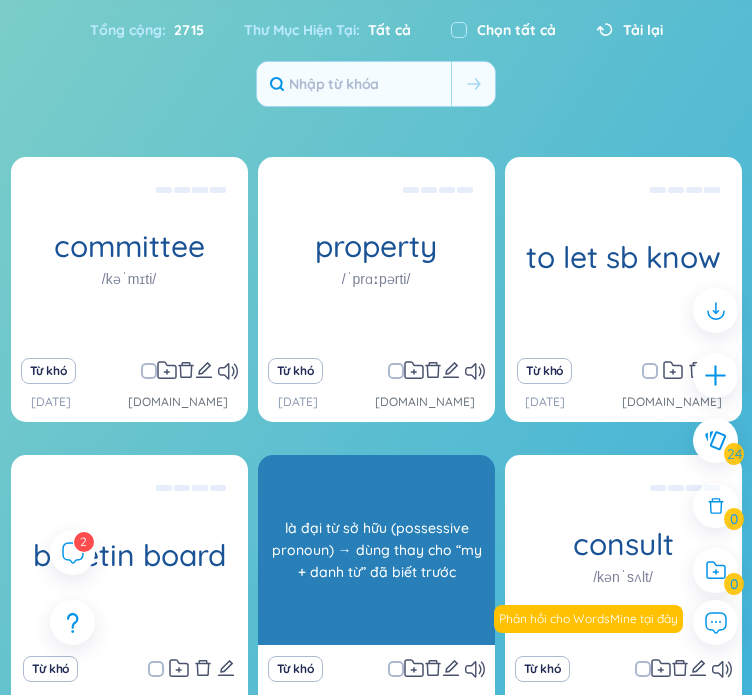 scroll, scrollTop: 300, scrollLeft: 0, axis: vertical 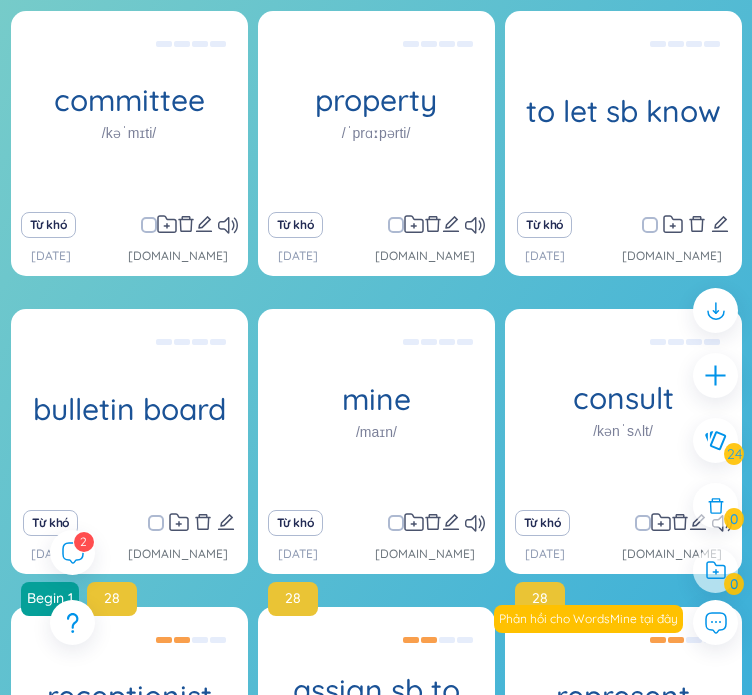 click at bounding box center [149, 225] 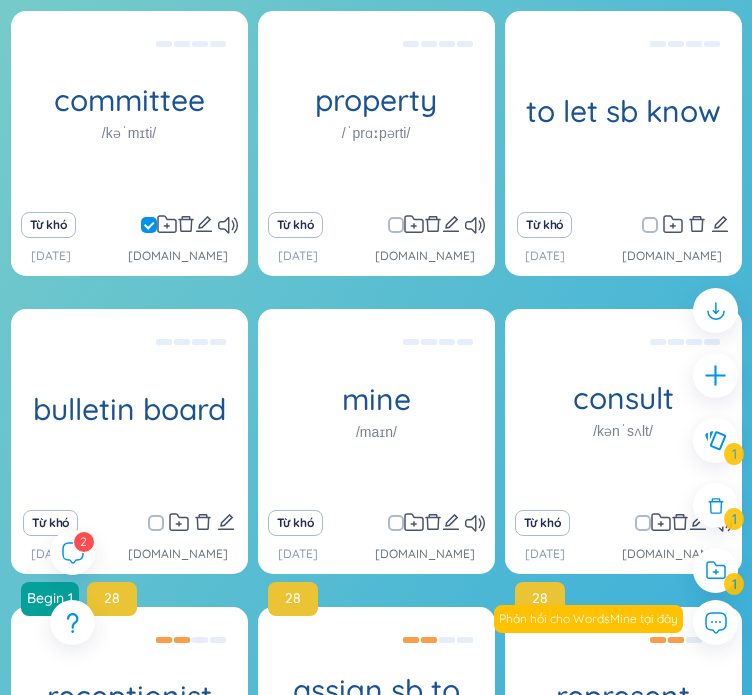 click at bounding box center (406, 225) 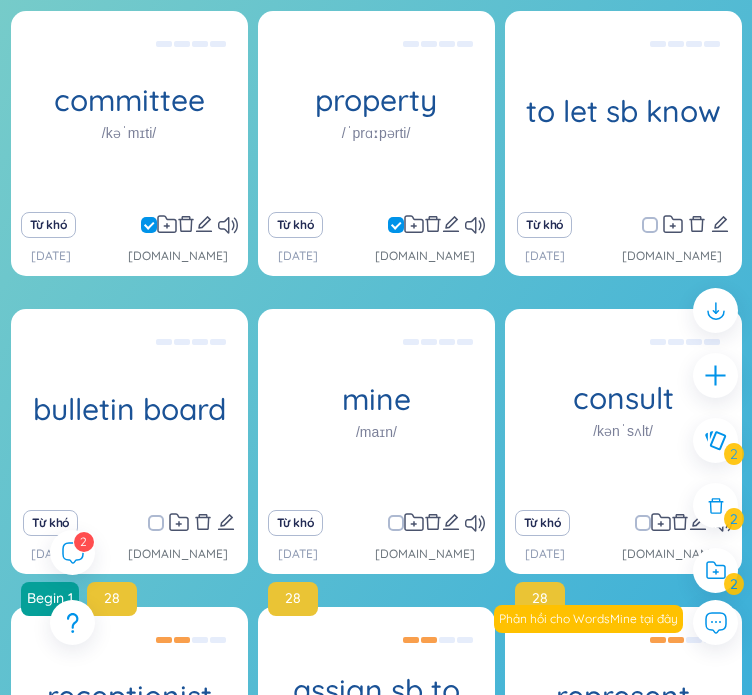 click at bounding box center (660, 225) 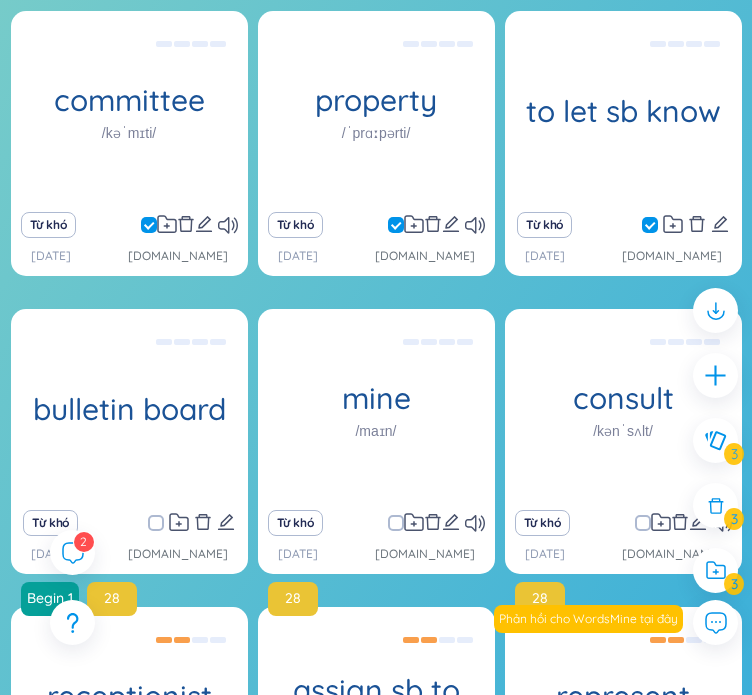 click at bounding box center [653, 523] 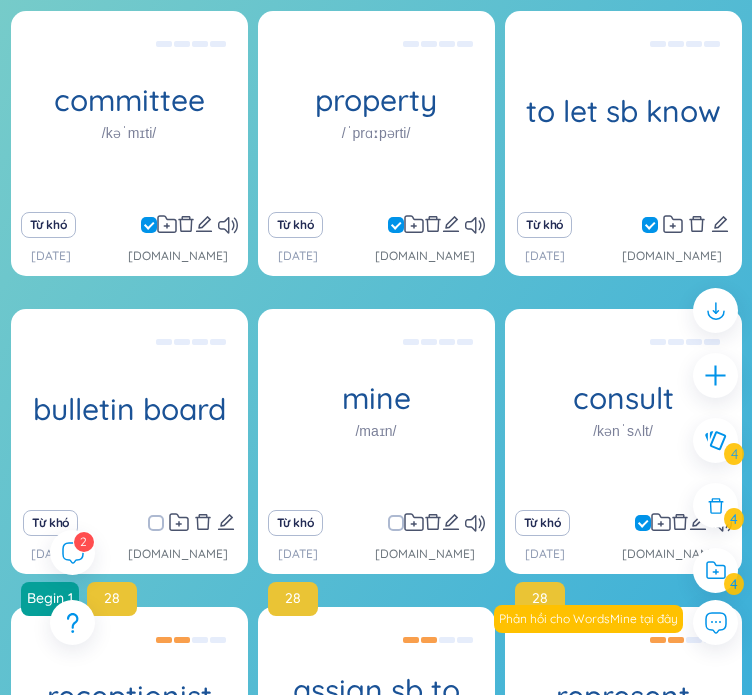 click at bounding box center (406, 523) 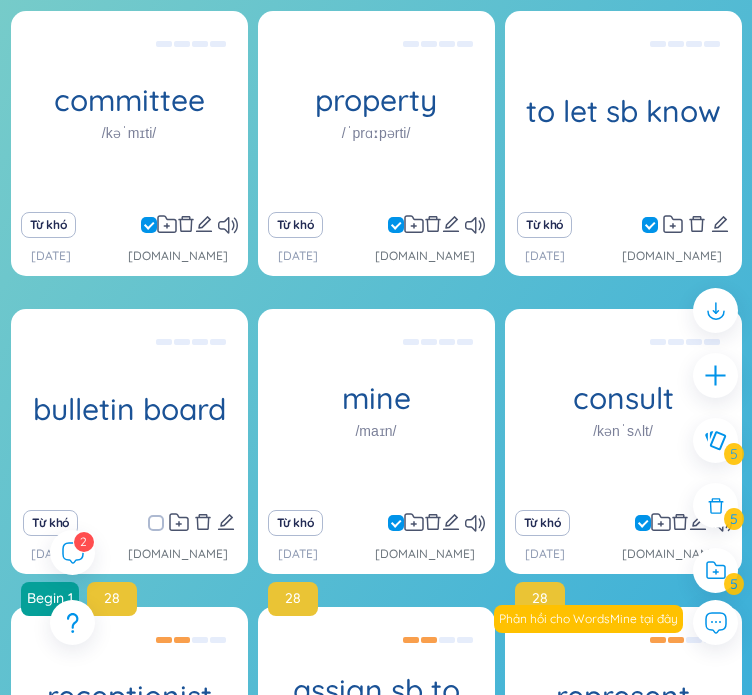 click at bounding box center (156, 523) 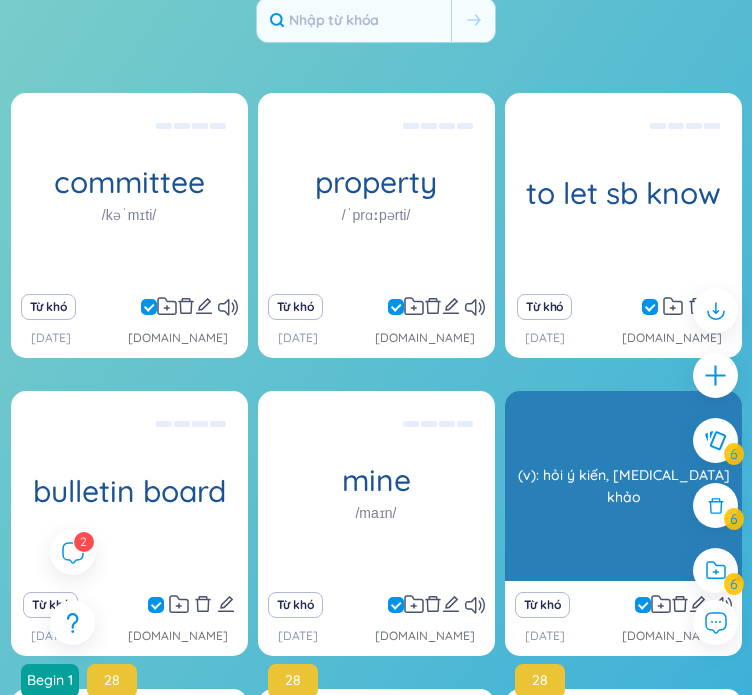 scroll, scrollTop: 0, scrollLeft: 0, axis: both 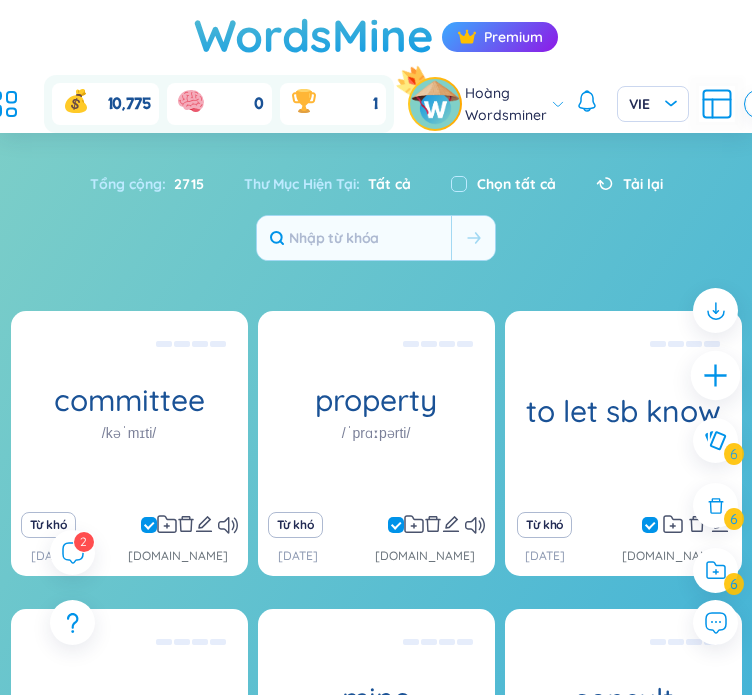 click 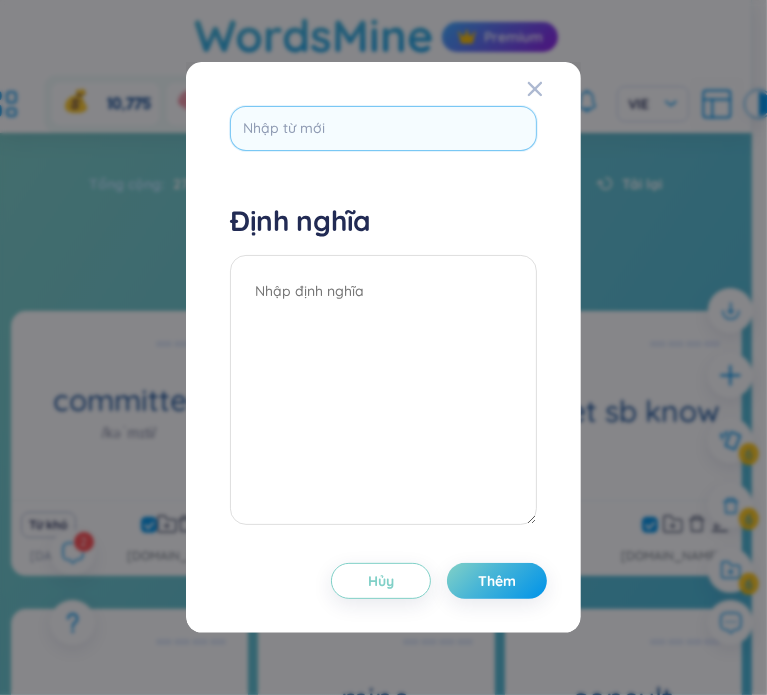 click at bounding box center [383, 128] 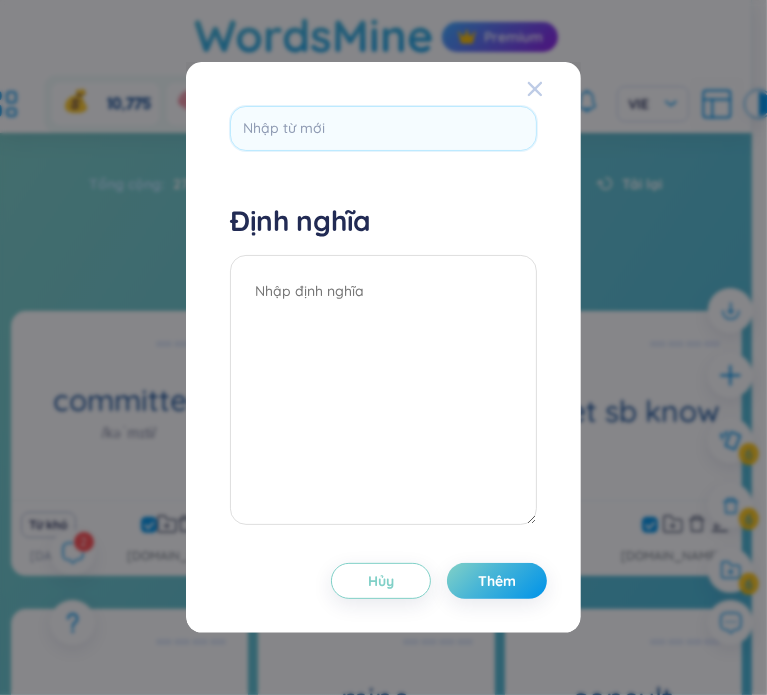 click 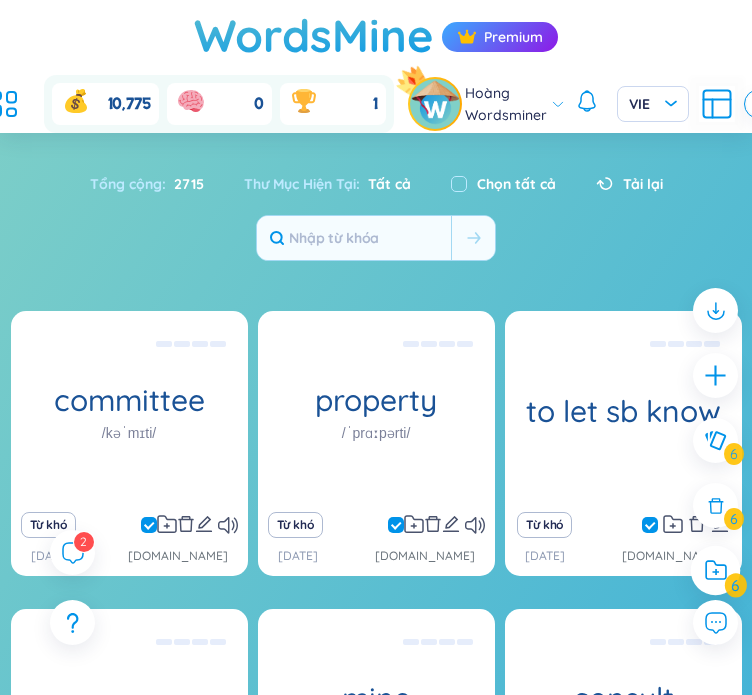 click 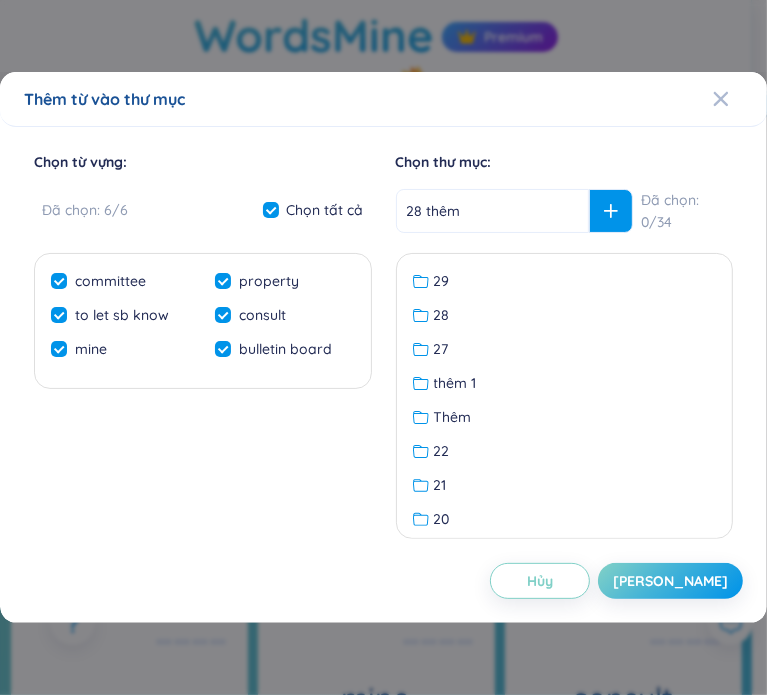 type on "28 thêm" 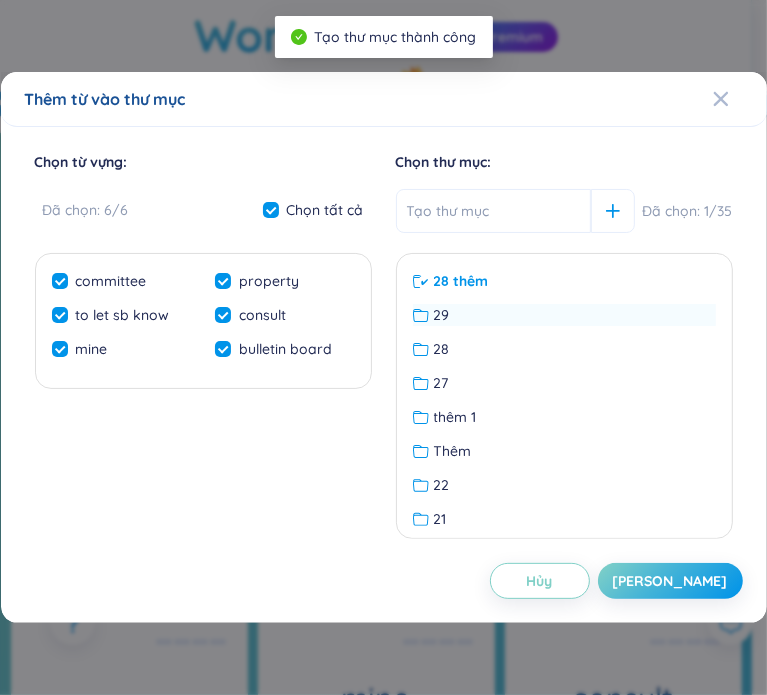 click on "28 thêm" at bounding box center [564, 281] 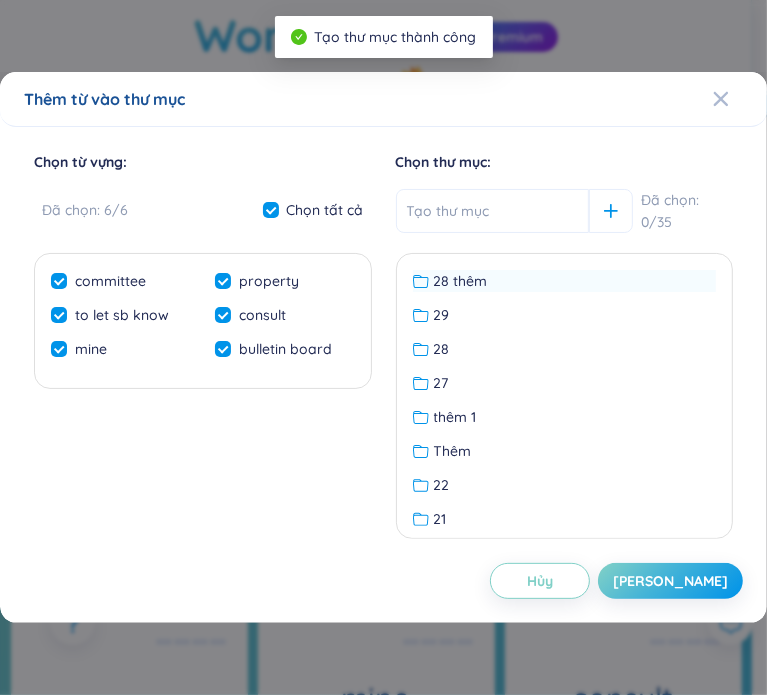 click on "28 thêm" at bounding box center [565, 281] 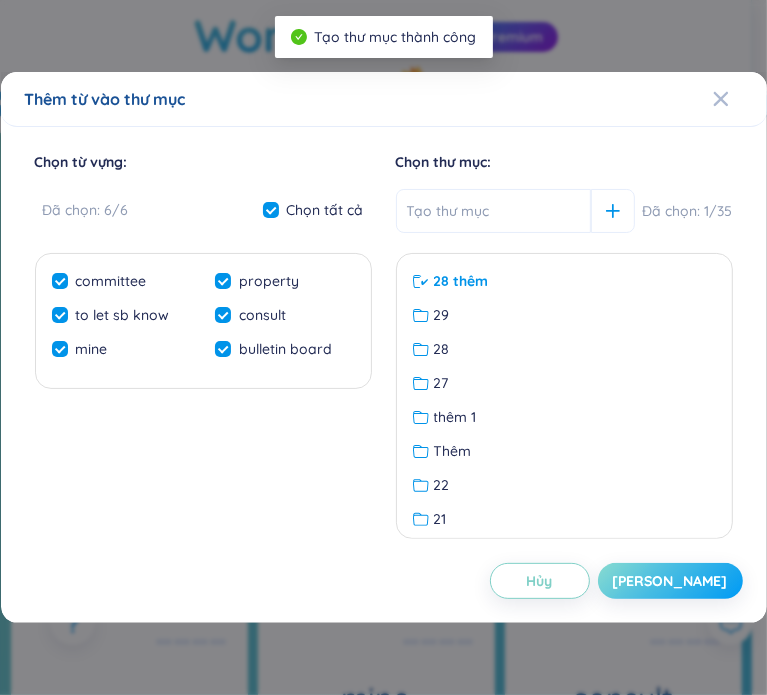 click on "[PERSON_NAME]" at bounding box center (670, 581) 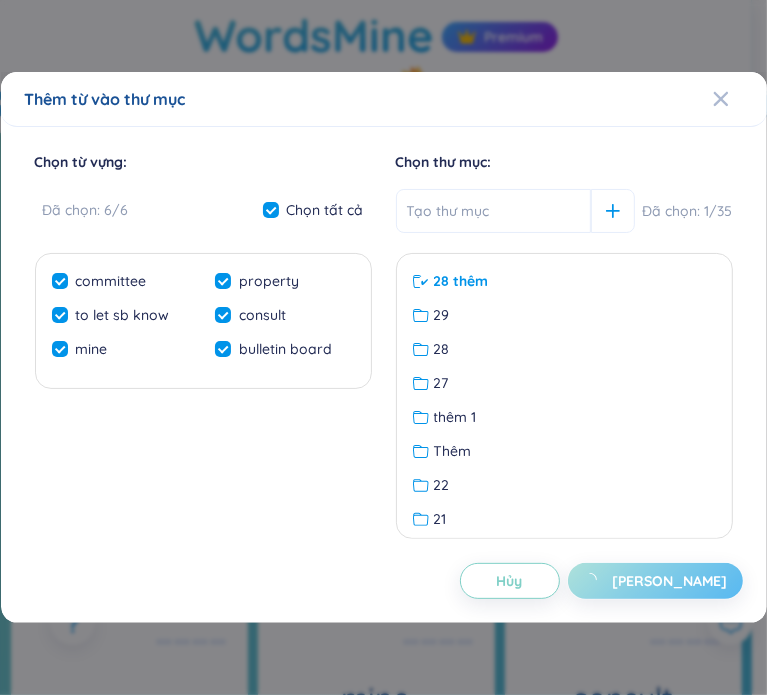 checkbox on "false" 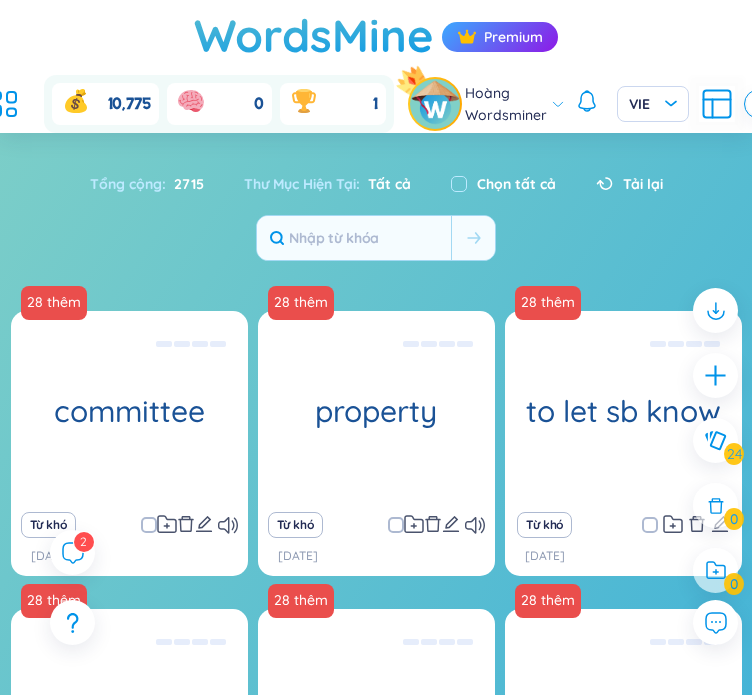 click on "Tổng cộng :       2715 Thư Mục Hiện Tại :     Tất cả Chọn tất cả   Tải lại" at bounding box center [376, 212] 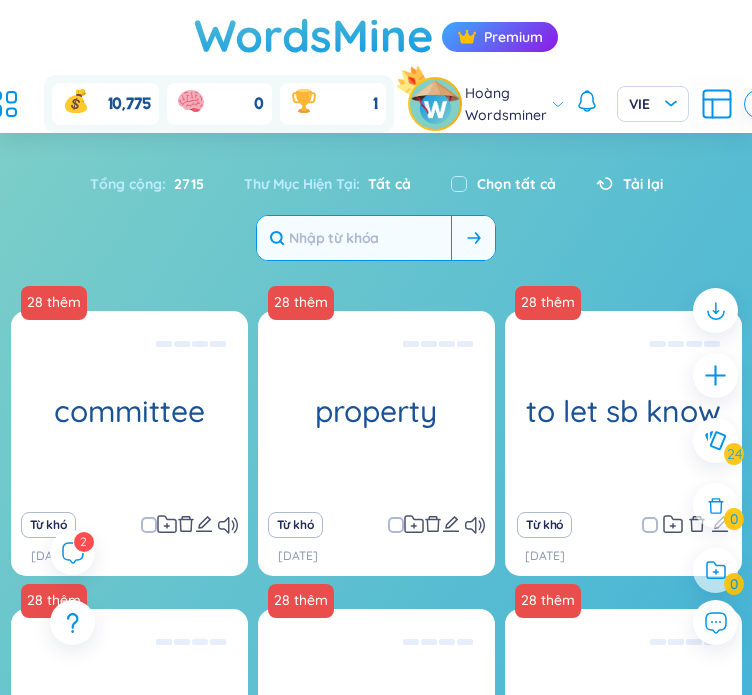 click at bounding box center (354, 238) 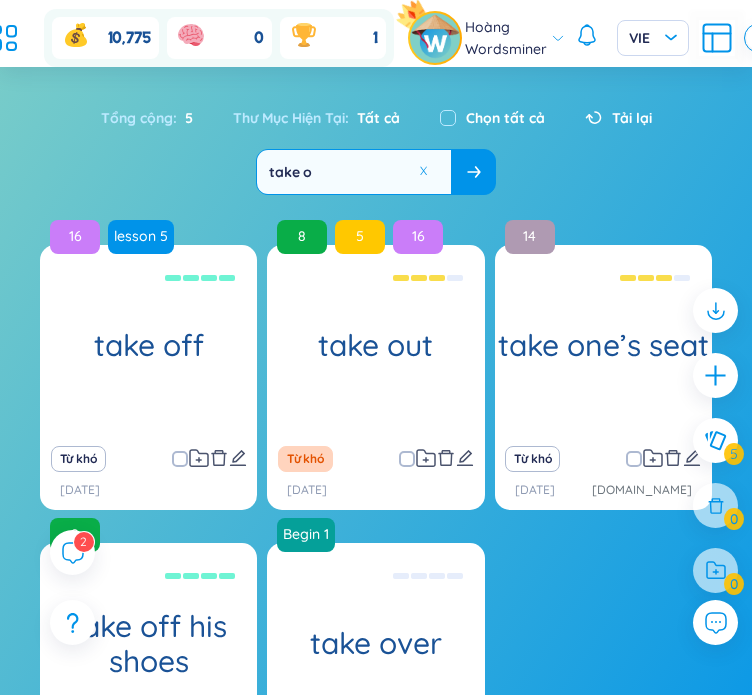 scroll, scrollTop: 200, scrollLeft: 0, axis: vertical 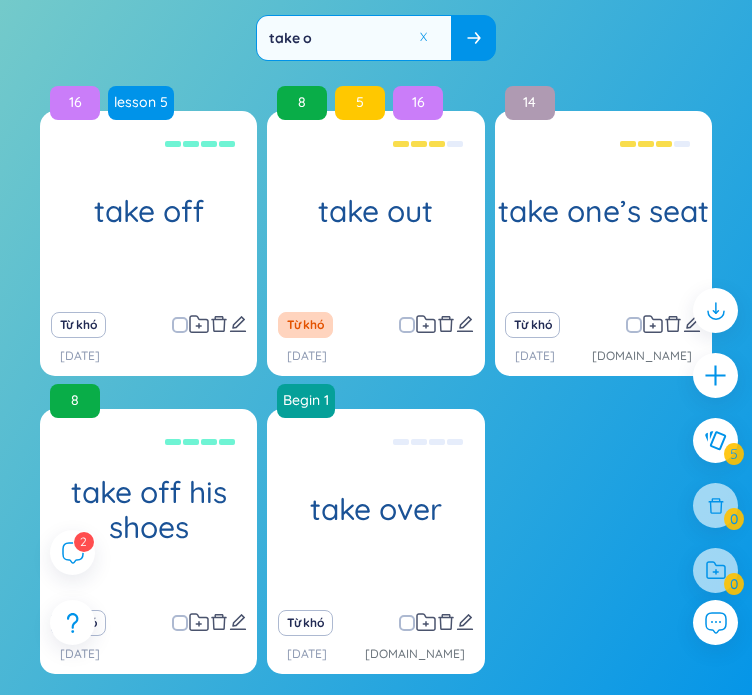type on "take o" 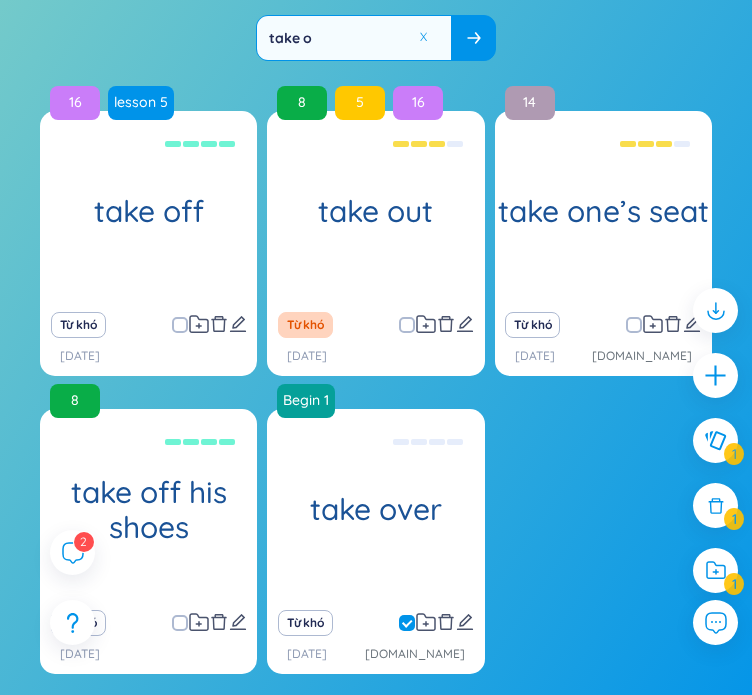 click 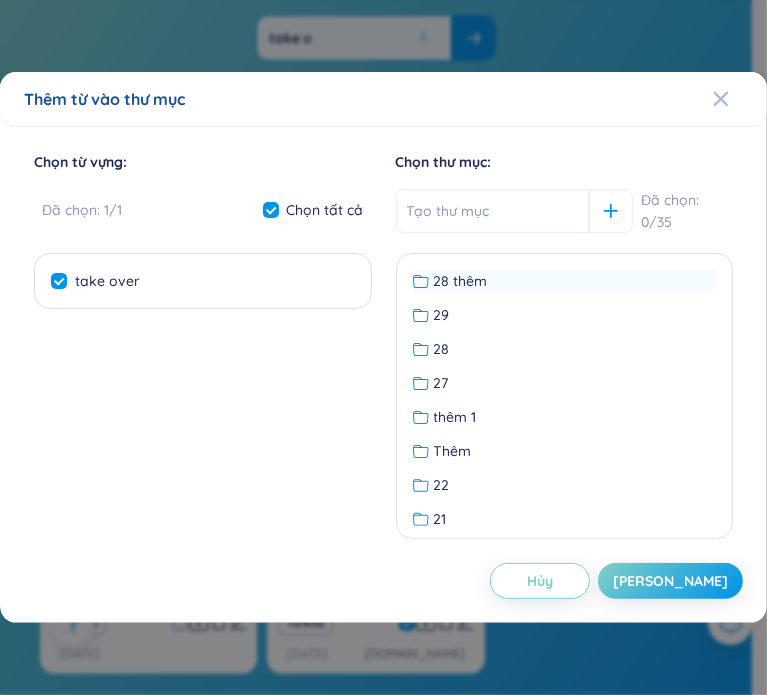 click on "28 thêm" at bounding box center [461, 281] 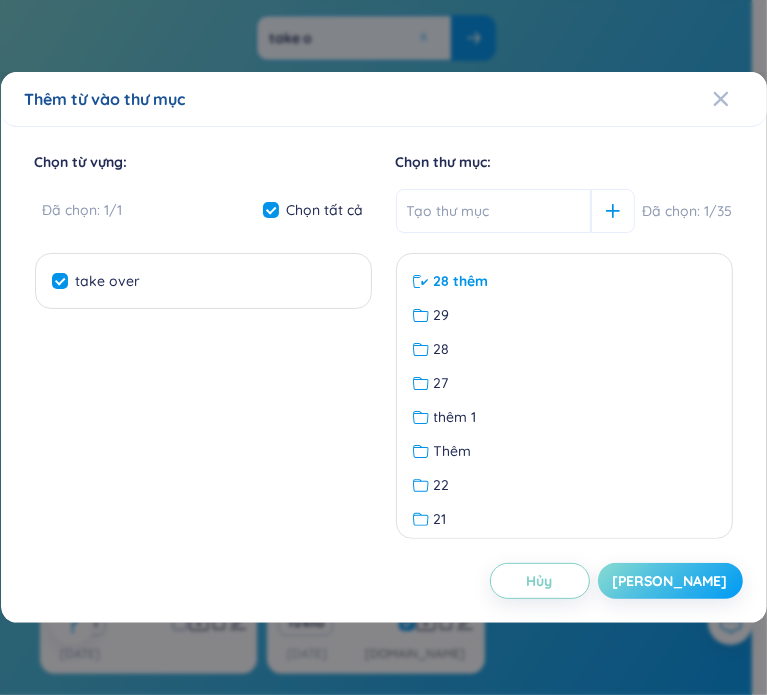 click on "[PERSON_NAME]" at bounding box center (670, 581) 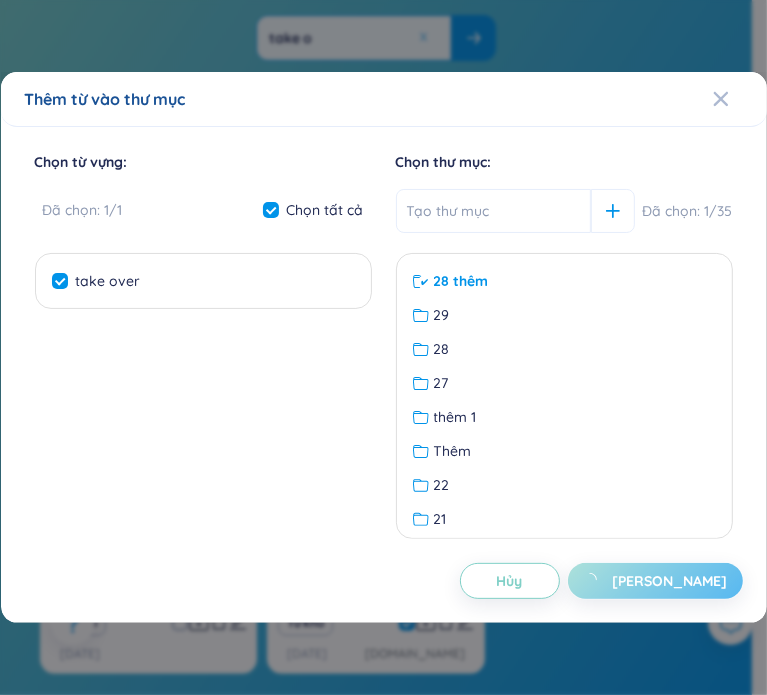 checkbox on "false" 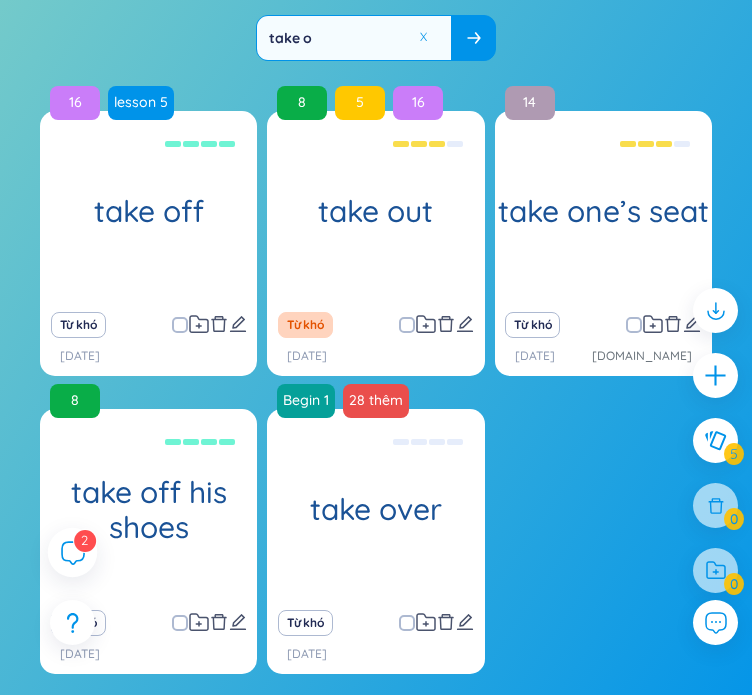 click on "2" at bounding box center (85, 540) 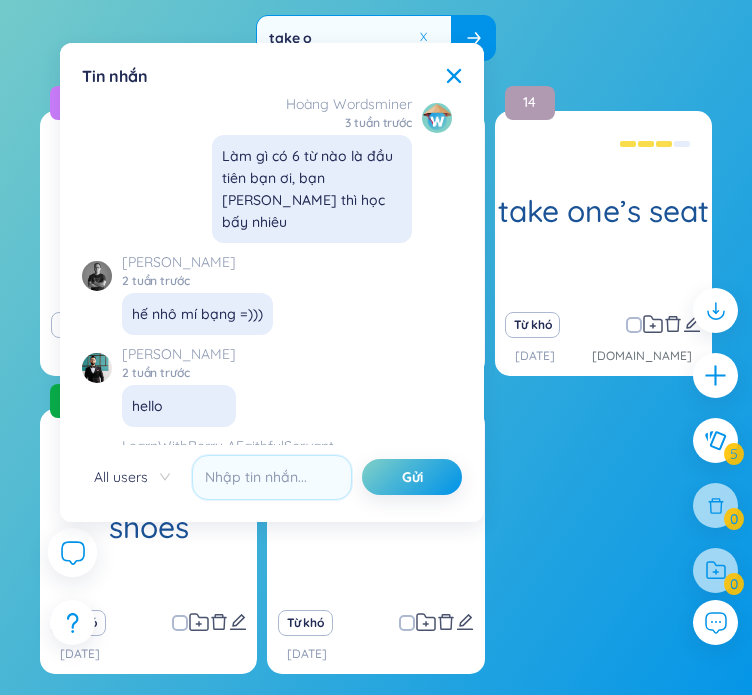 scroll, scrollTop: 22492, scrollLeft: 0, axis: vertical 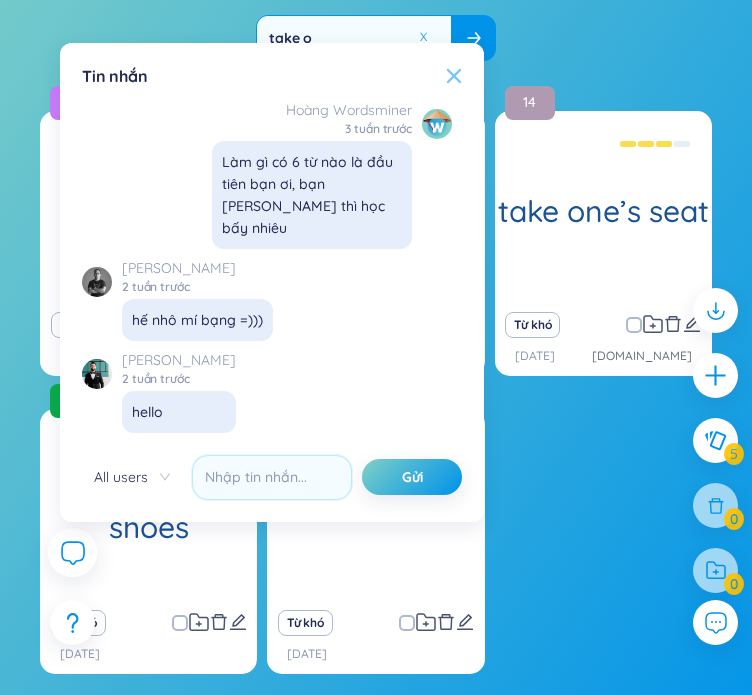 click 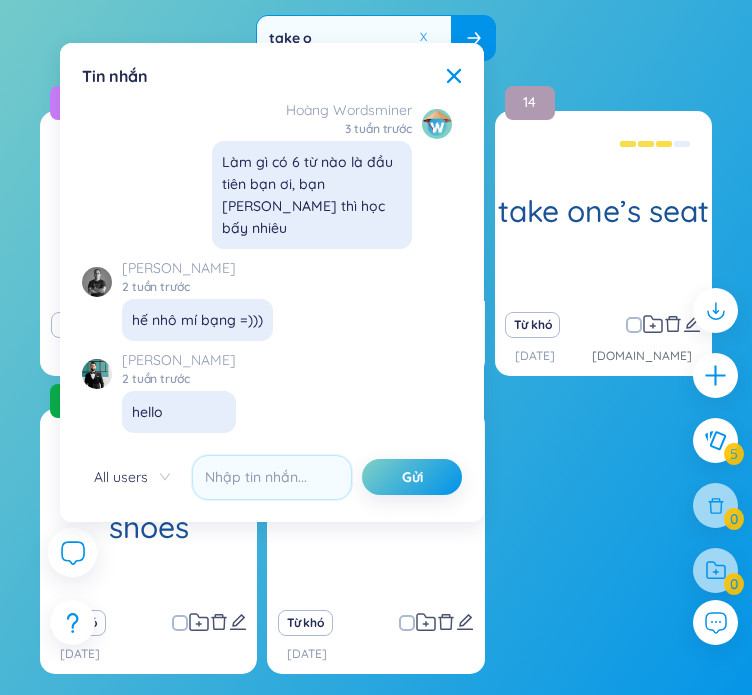 scroll, scrollTop: 22892, scrollLeft: 0, axis: vertical 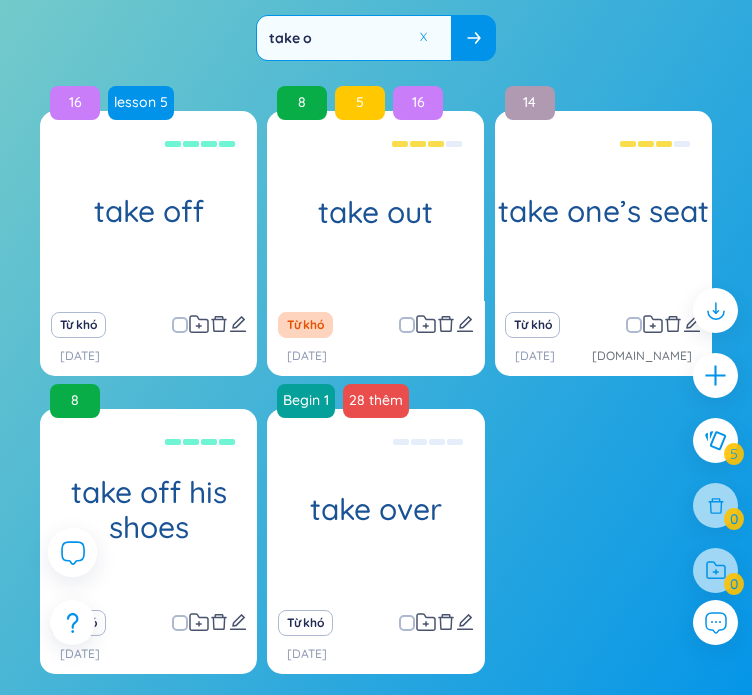 click on "16 lesson 5 take off (v): cất cánh (máy bay), cởi (áo mũ...) Từ khó [DATE] 8 5 16 take out take out (of something) → là cụm động từ cố định, nghĩa là: lấy ra / đưa ra khỏi
Ở đây là dạng bị động hiện tại hoàn thành:
→ have been taken out of = đã bị đưa ra khỏi Từ khó [DATE] 14 take one’s seat vào chỗ ngồi Từ khó [DATE] [DOMAIN_NAME]   8 take off his shoes cởi giày ra Từ khó [DATE] Begin 1 28 thêm take over /teɪk ˈəʊvər/ Đảm nhận, tiếp quản Từ khó [DATE]" at bounding box center (376, 405) 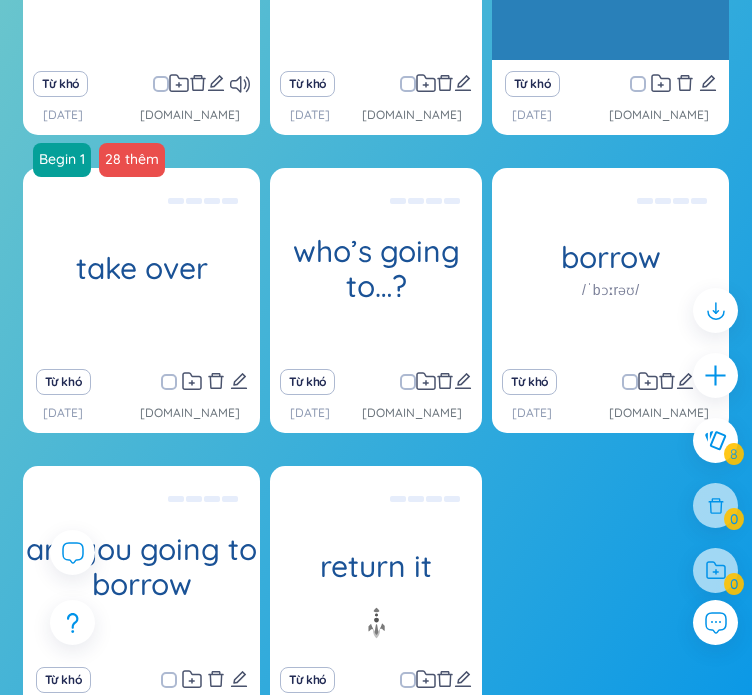 scroll, scrollTop: 160, scrollLeft: 0, axis: vertical 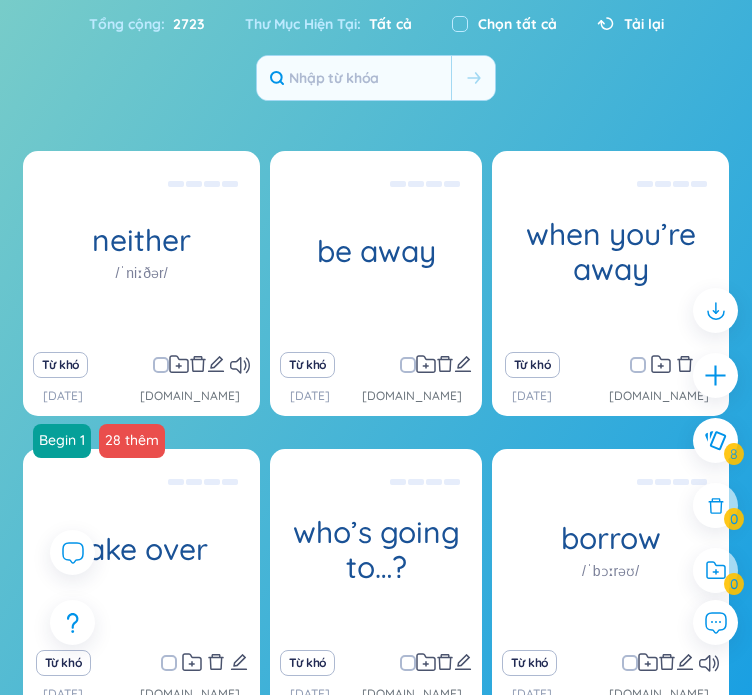 click on "Chọn tất cả" at bounding box center [517, 24] 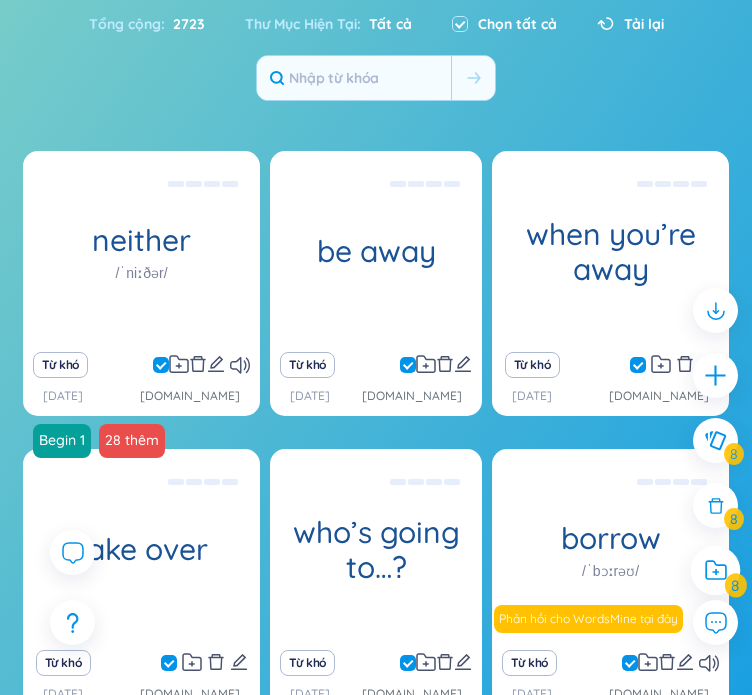 click 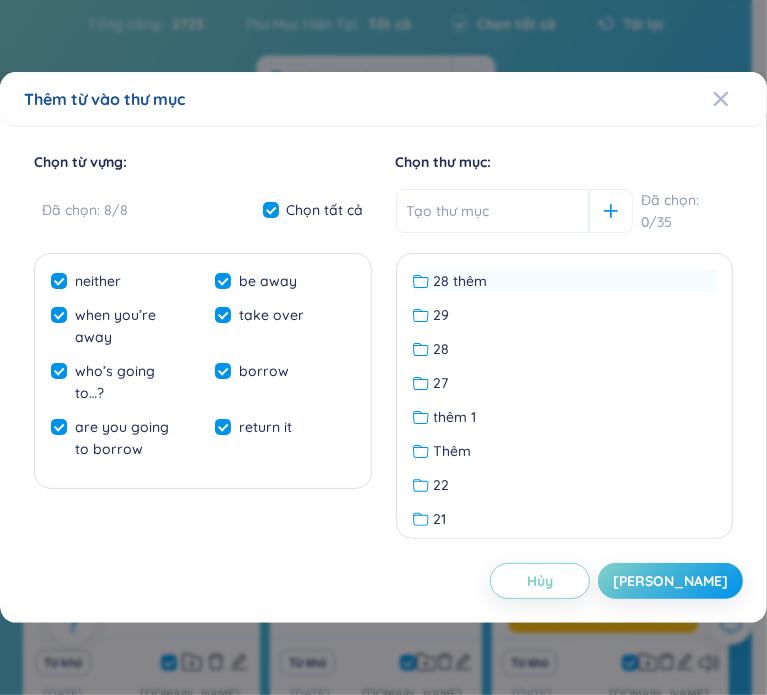 click on "28 thêm" at bounding box center (461, 281) 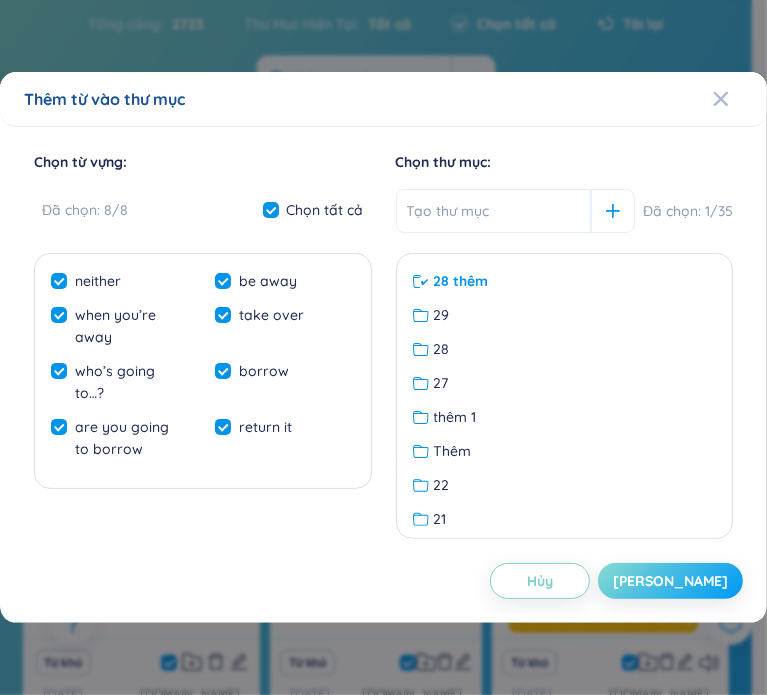 click on "[PERSON_NAME]" at bounding box center [670, 581] 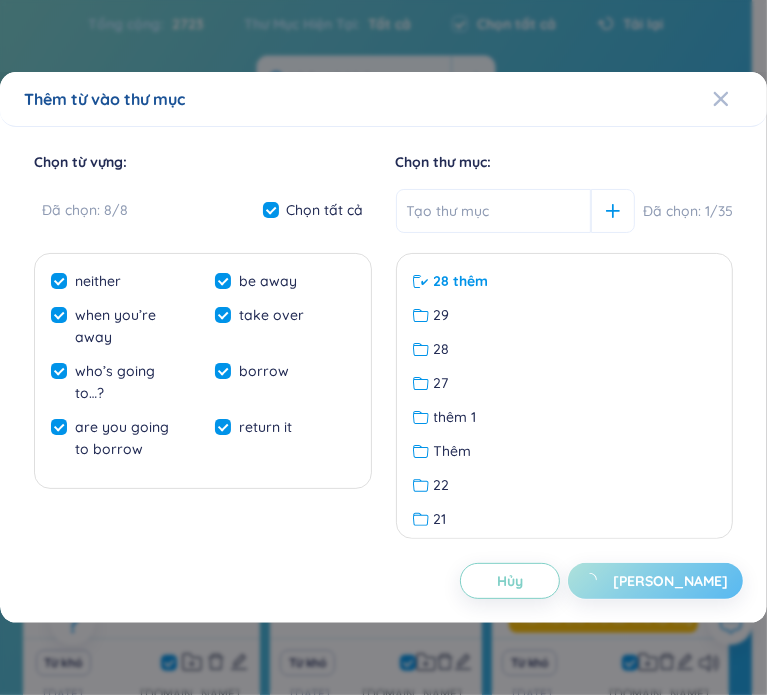 checkbox on "false" 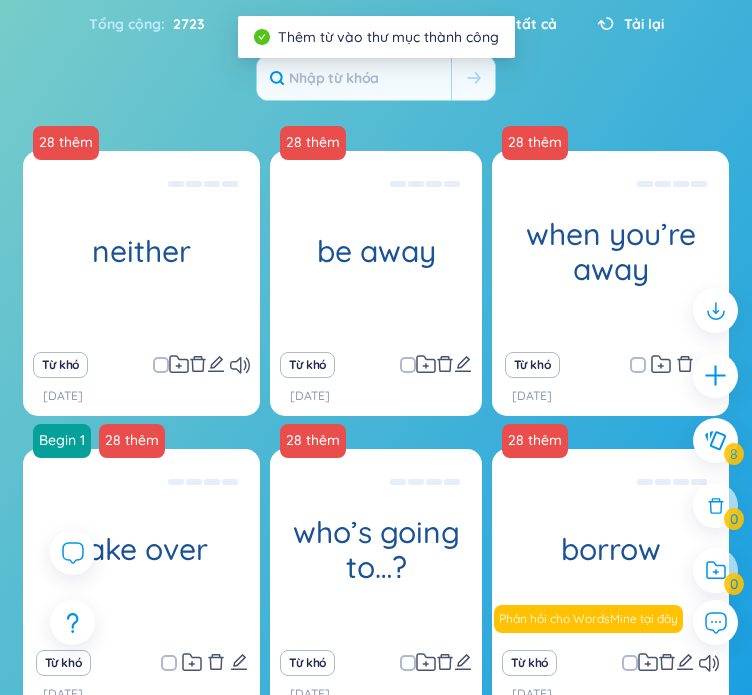 click on "Tổng cộng :       2723 Thư Mục Hiện Tại :     Tất cả Chọn tất cả   Tải lại" at bounding box center (376, 52) 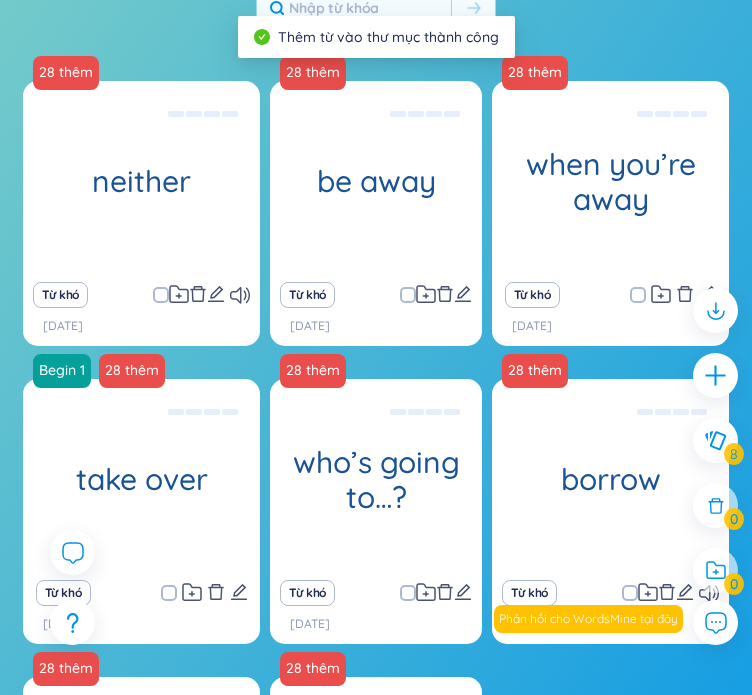 scroll, scrollTop: 660, scrollLeft: 0, axis: vertical 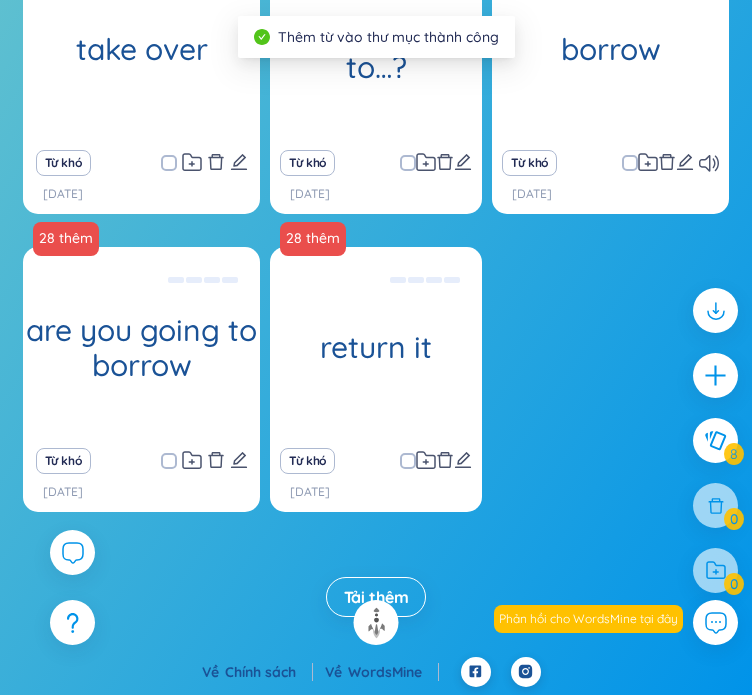 click on "Tải thêm" at bounding box center (376, 597) 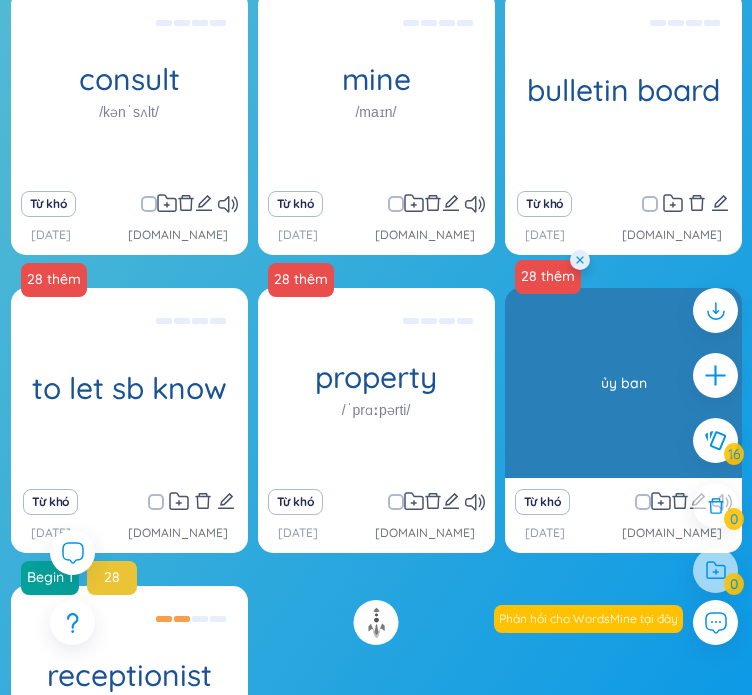 scroll, scrollTop: 1155, scrollLeft: 0, axis: vertical 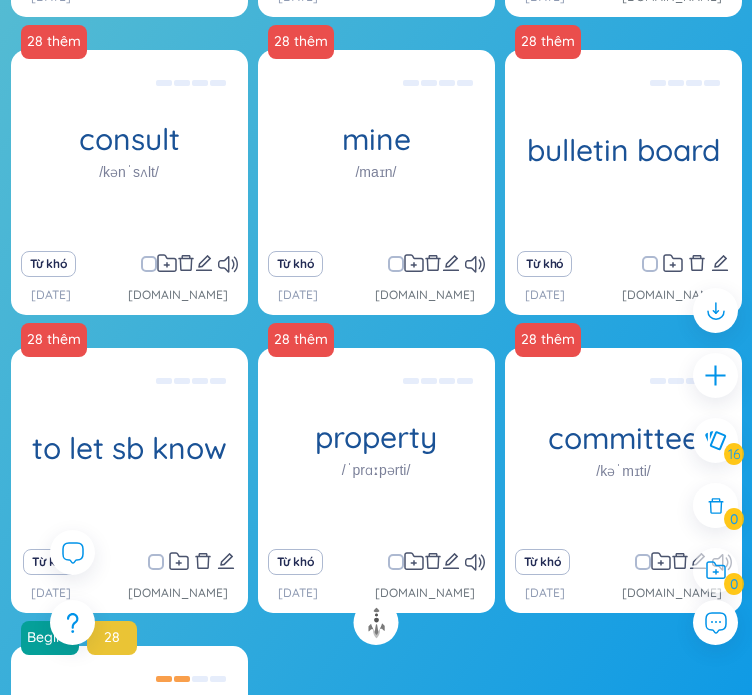 click at bounding box center (650, 264) 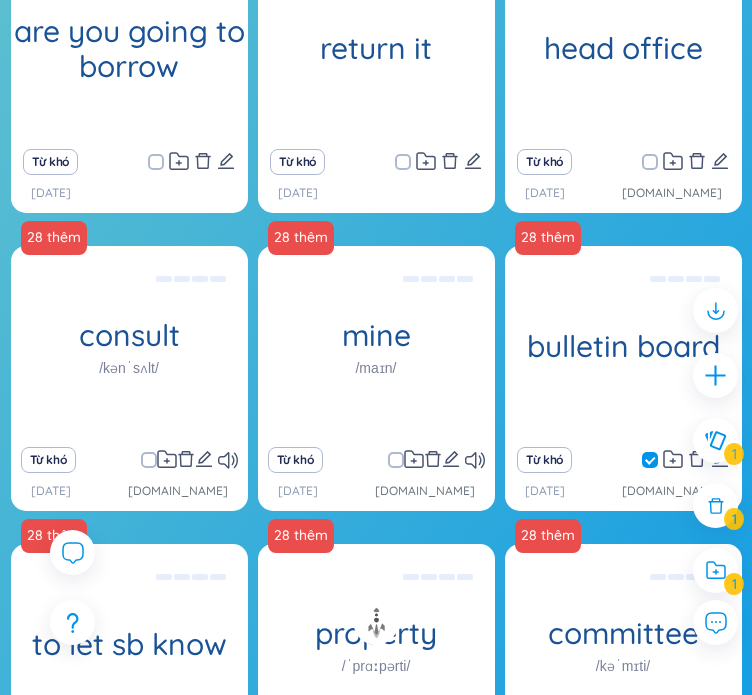 scroll, scrollTop: 955, scrollLeft: 0, axis: vertical 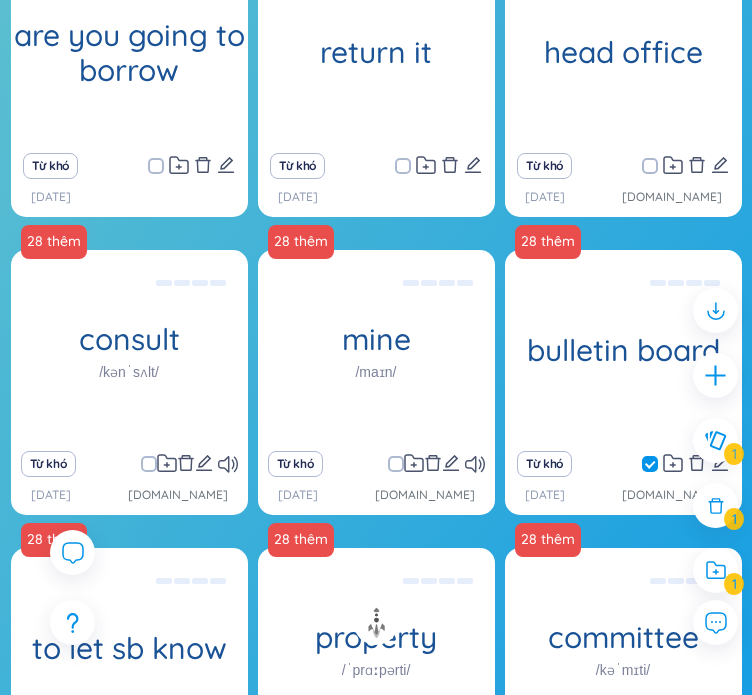 click at bounding box center [650, 166] 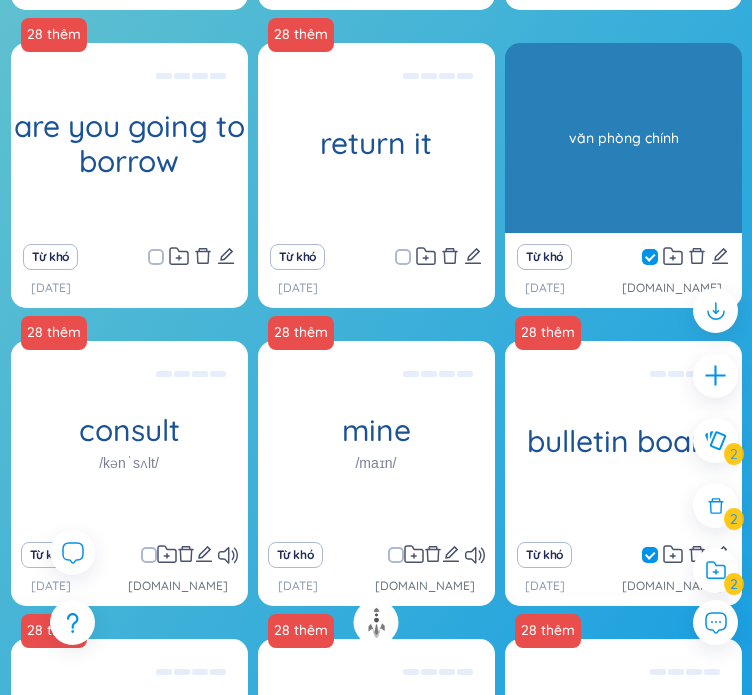 scroll, scrollTop: 755, scrollLeft: 0, axis: vertical 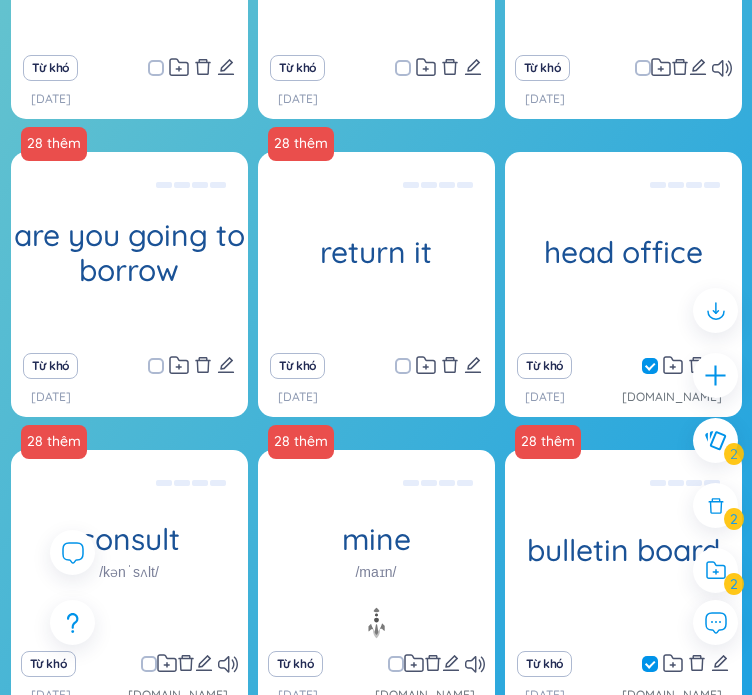 click 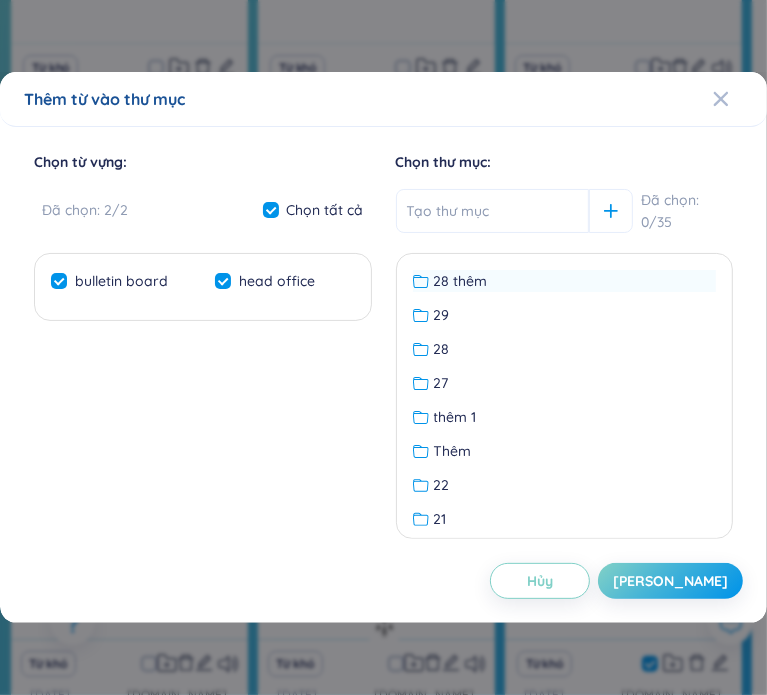 click on "28 thêm" at bounding box center (565, 281) 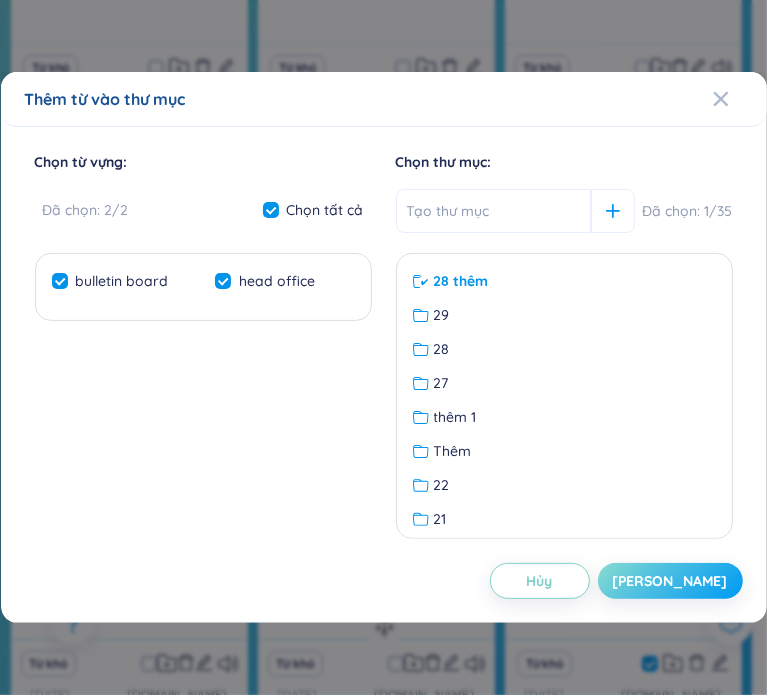 click on "[PERSON_NAME]" at bounding box center [670, 581] 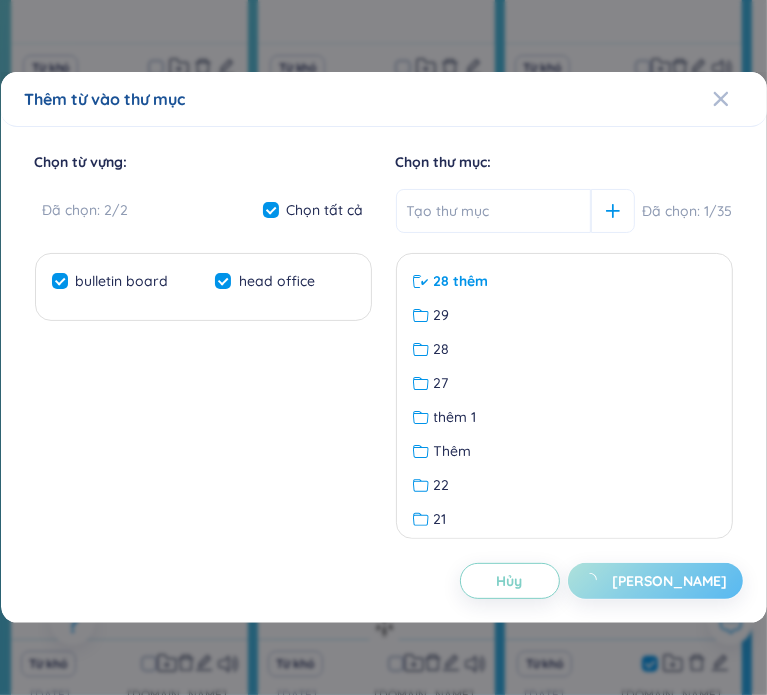 checkbox on "false" 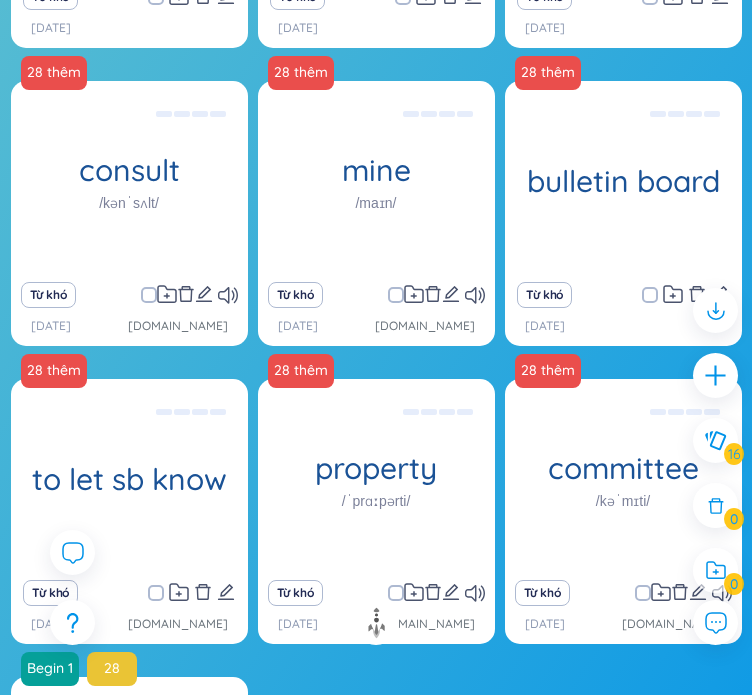 scroll, scrollTop: 1555, scrollLeft: 0, axis: vertical 